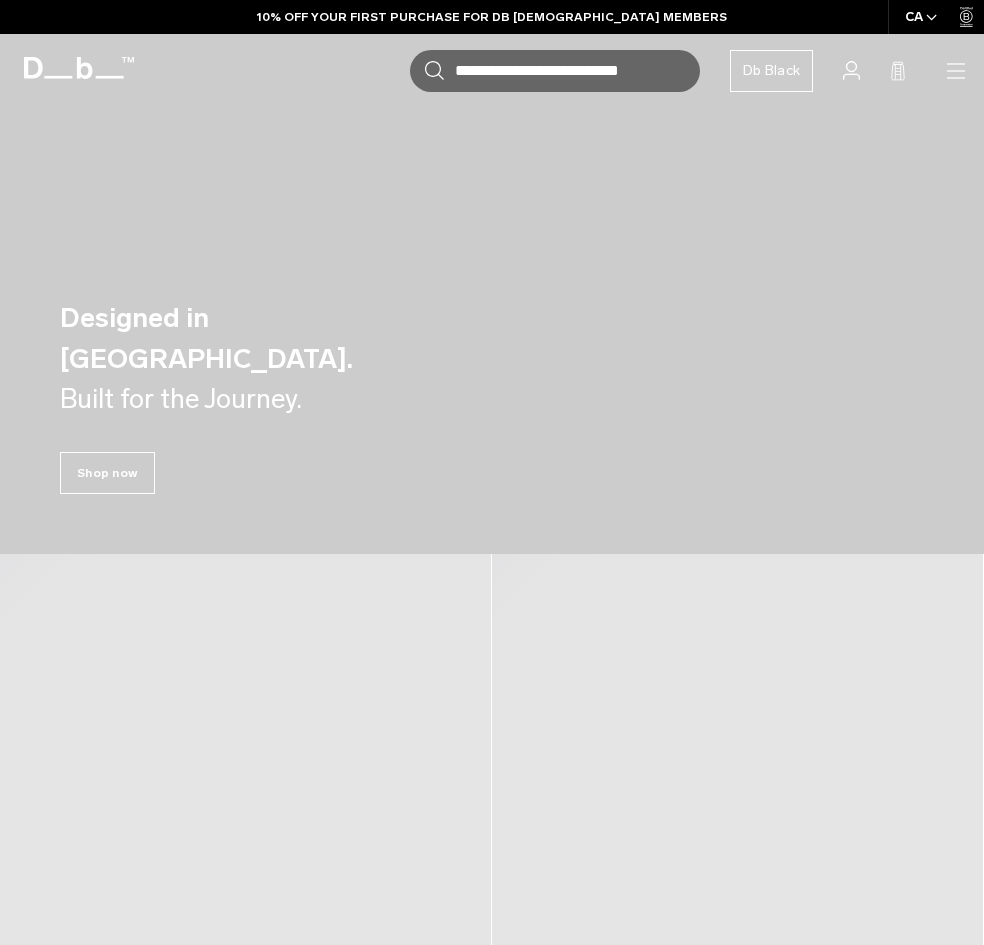 scroll, scrollTop: 0, scrollLeft: 0, axis: both 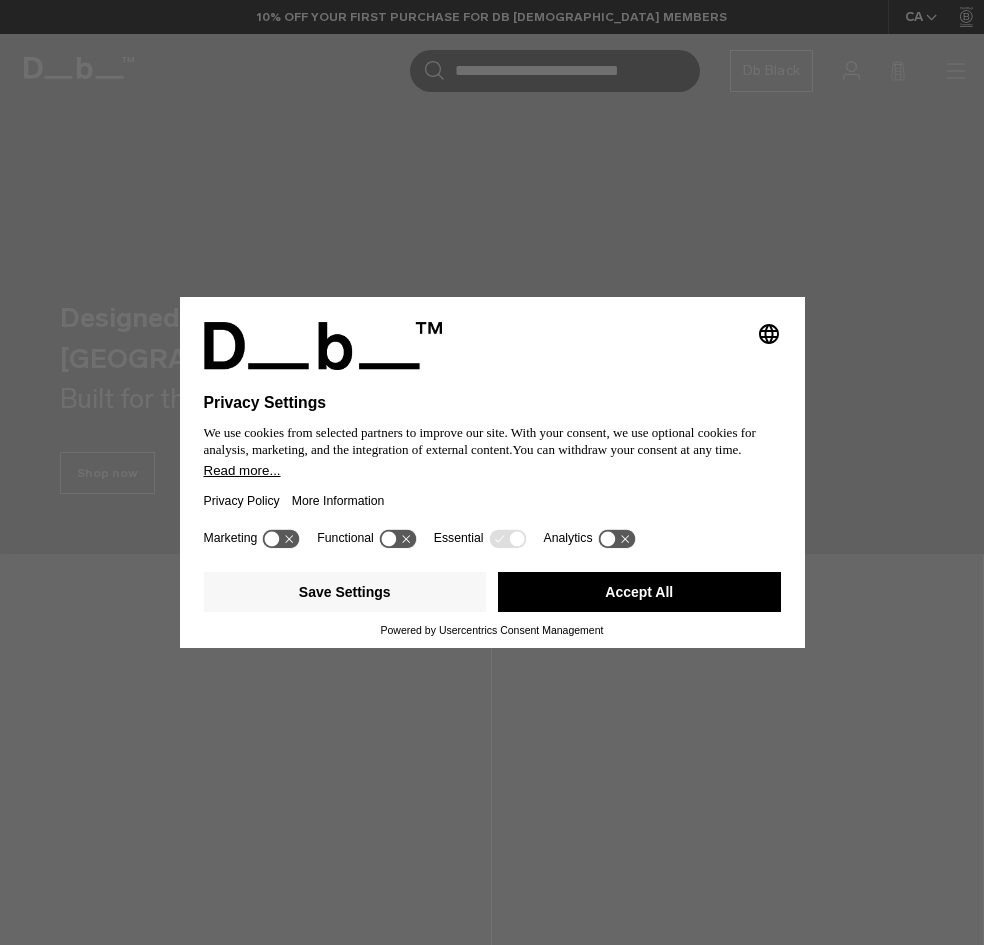 click on "Selecting an option will immediately change the language Privacy Settings We use cookies from selected partners to improve our site. With your consent, we use optional cookies for analysis, marketing, and the integration of external content.  You can withdraw your consent at any time. Read more... Privacy Policy More Information Marketing Functional Essential Analytics Save Settings Accept All Powered by   Usercentrics Consent Management" at bounding box center [492, 472] 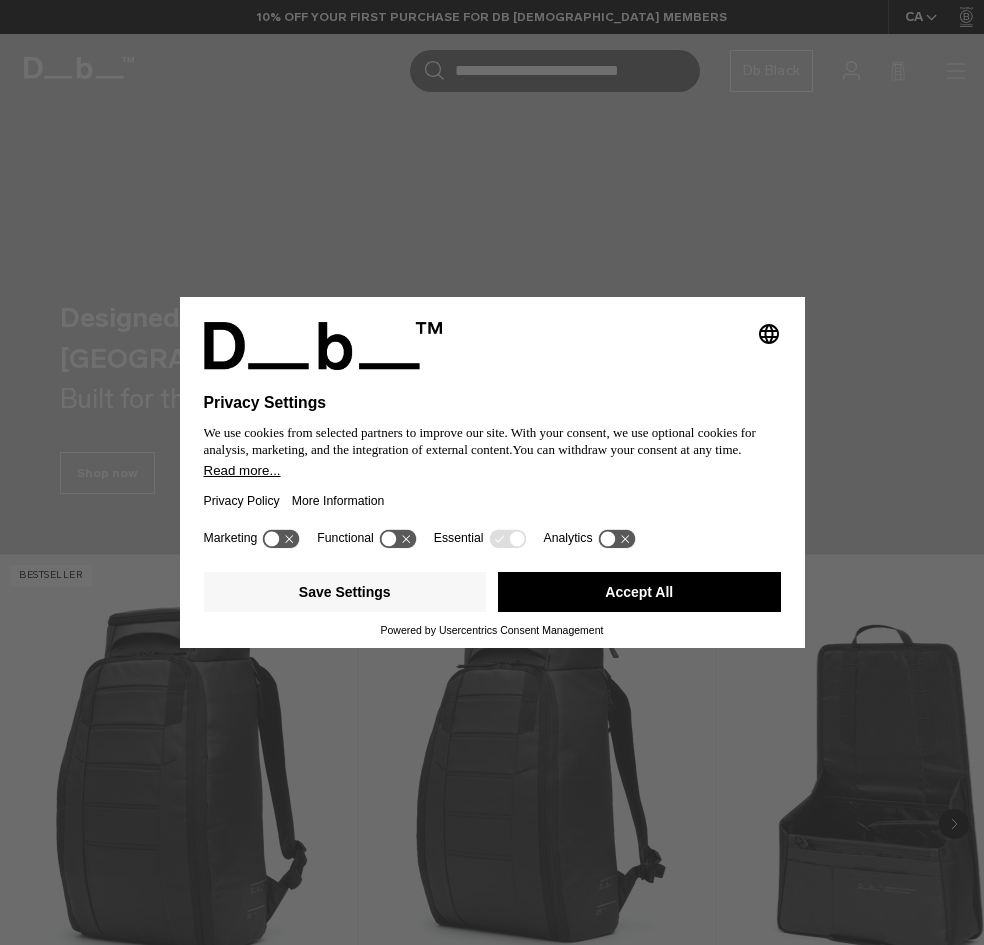drag, startPoint x: 684, startPoint y: 587, endPoint x: 741, endPoint y: 474, distance: 126.56224 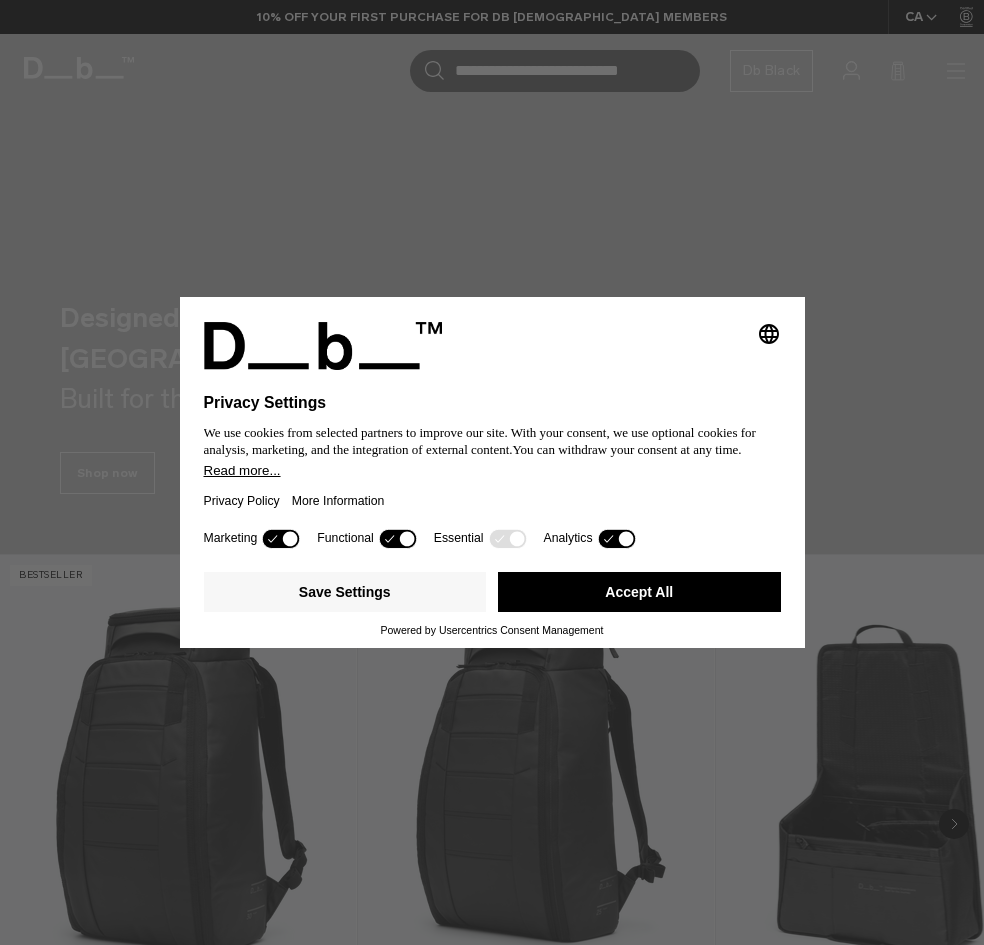 scroll, scrollTop: 0, scrollLeft: 0, axis: both 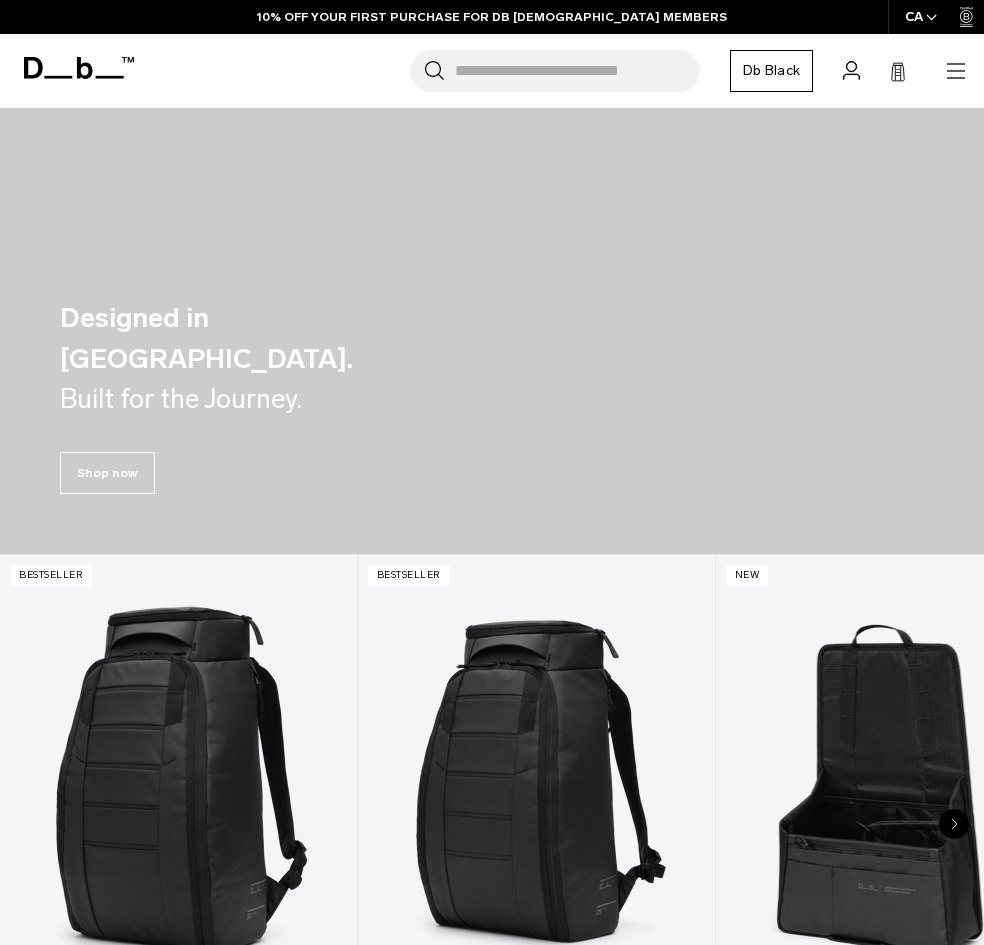 click 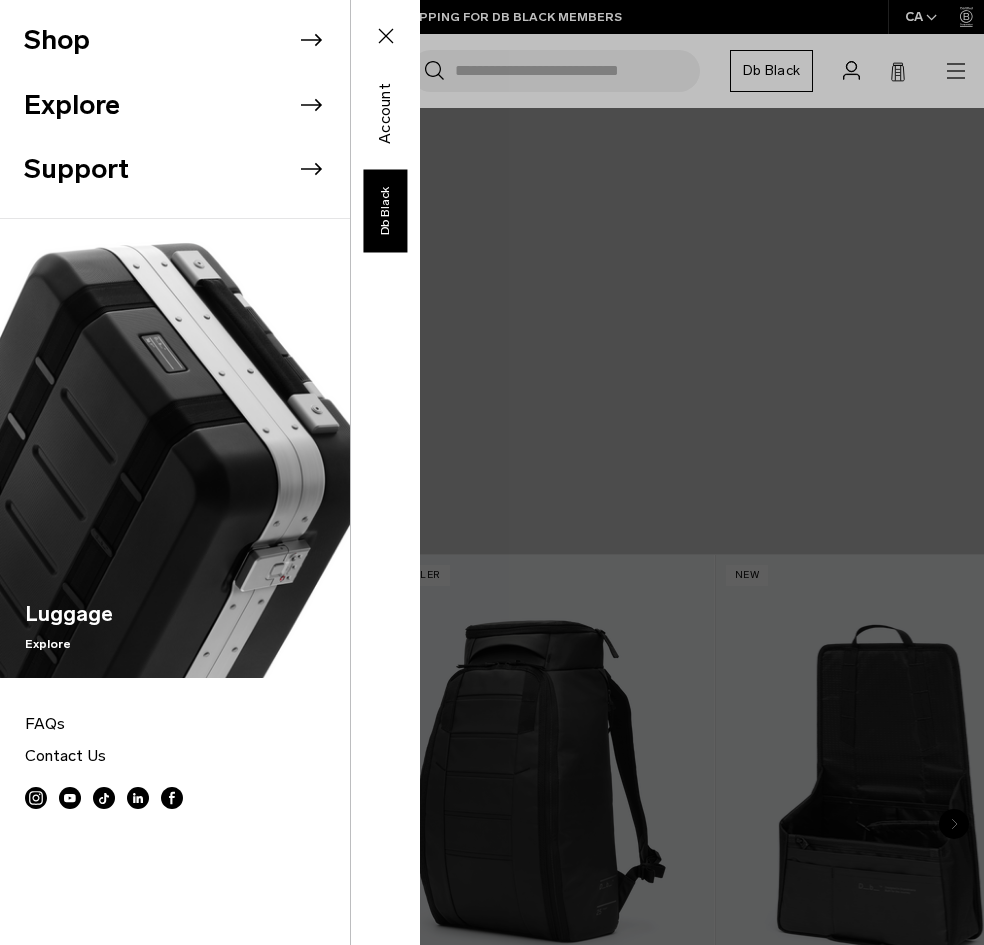 click 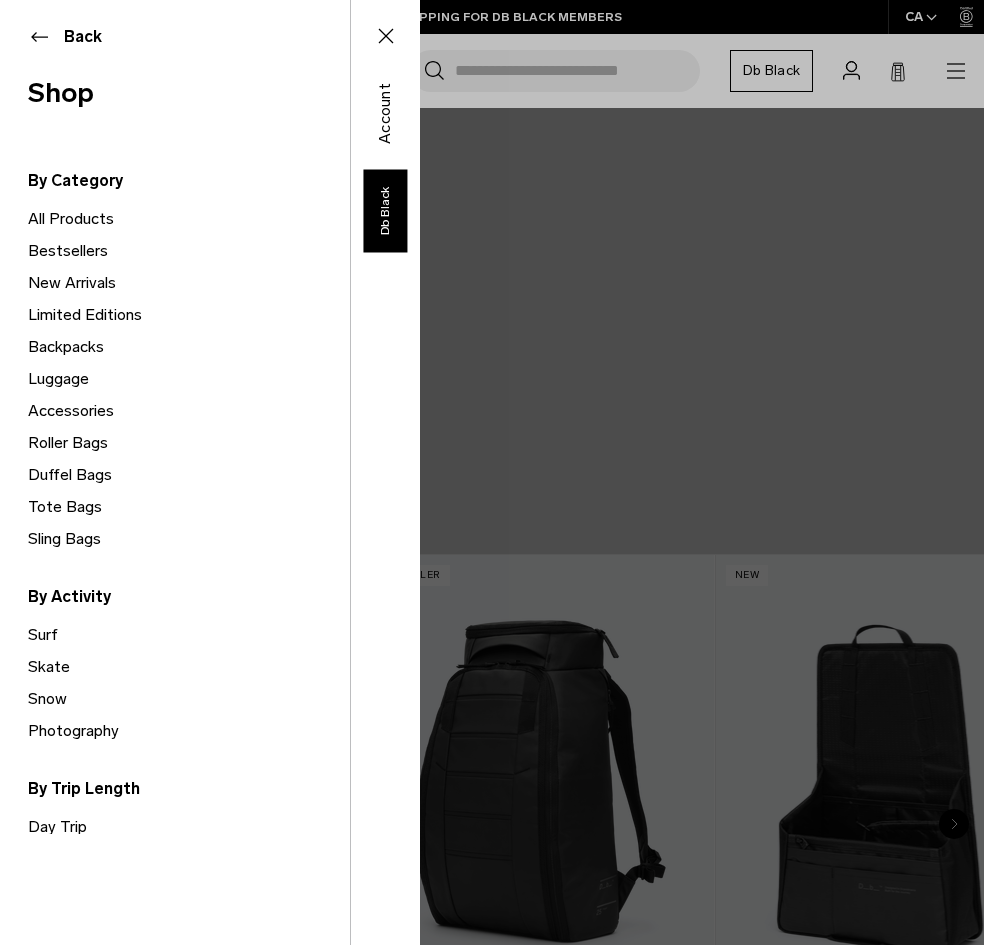 click on "All Products" at bounding box center [189, 219] 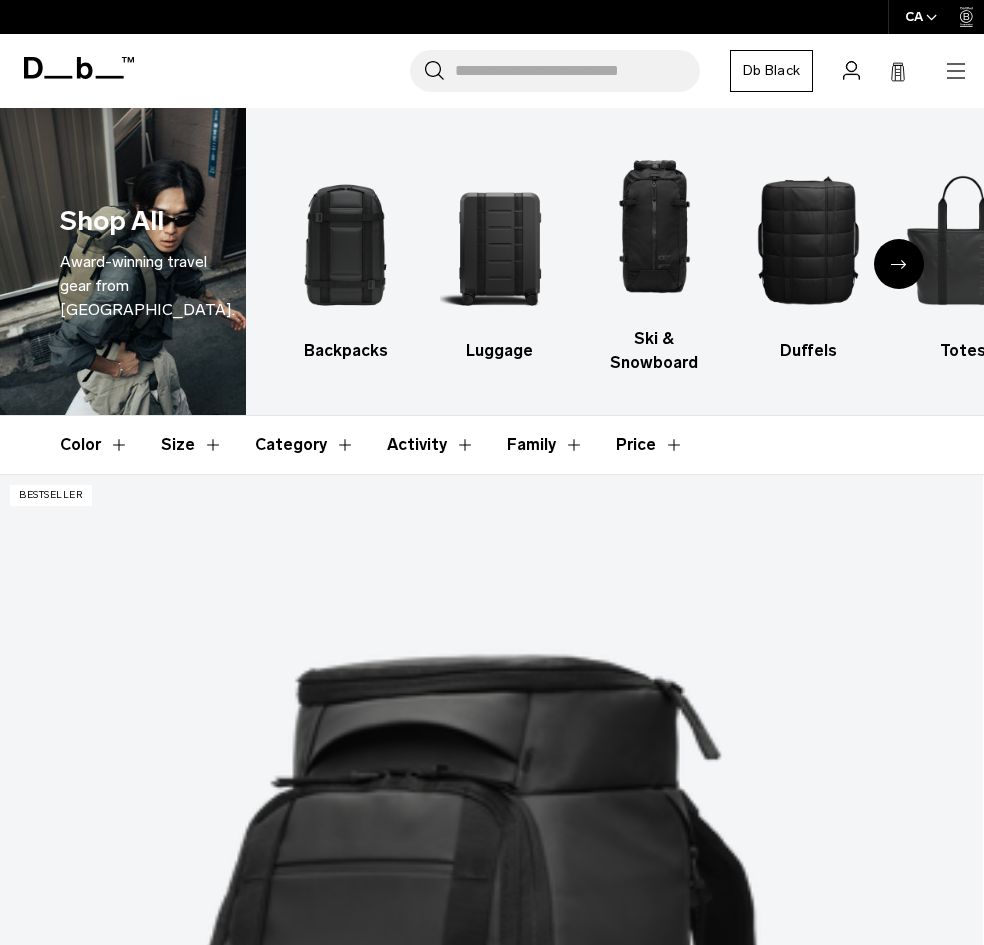 scroll, scrollTop: 0, scrollLeft: 0, axis: both 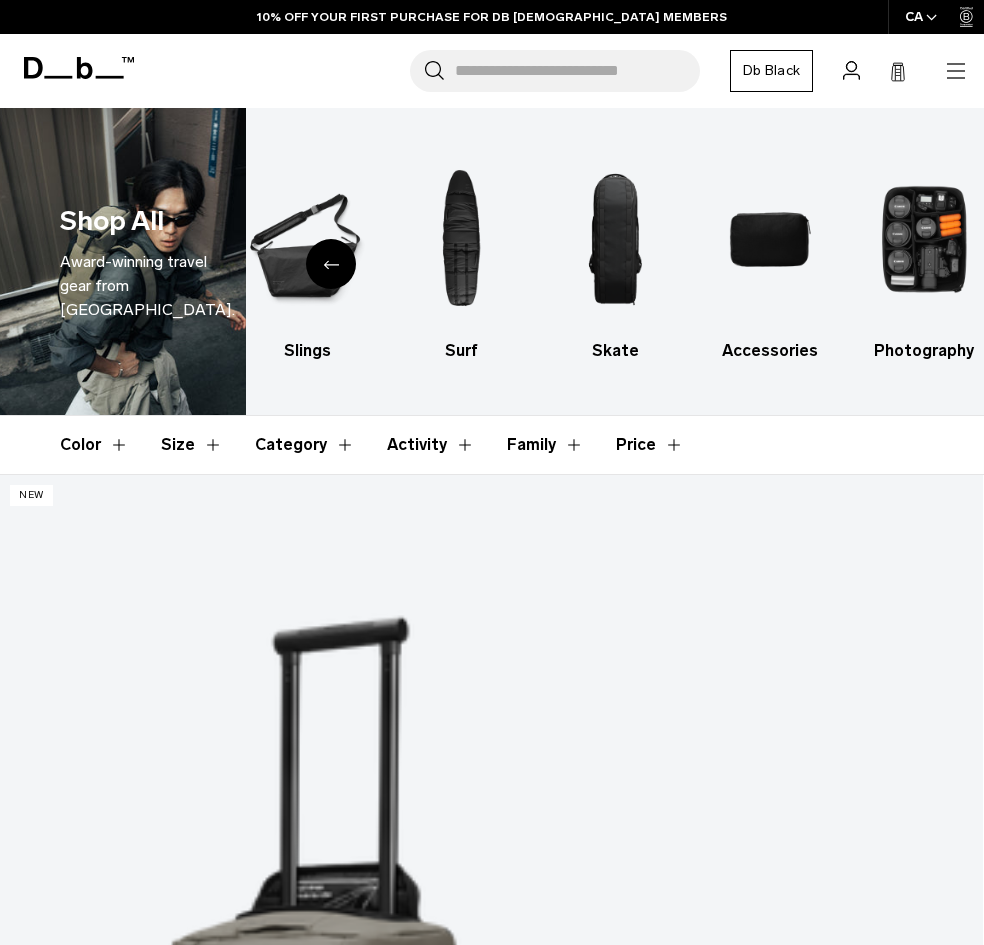 click on "Category" at bounding box center (305, 445) 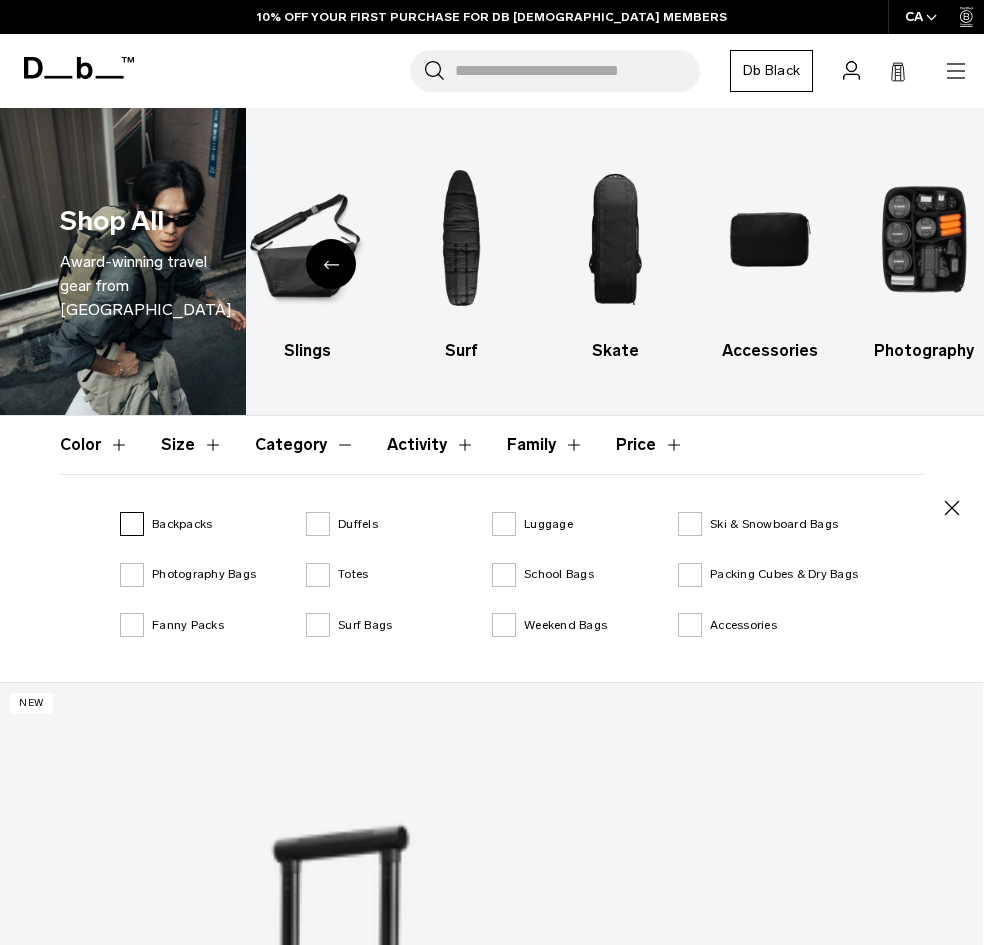 click on "Backpacks" at bounding box center [182, 524] 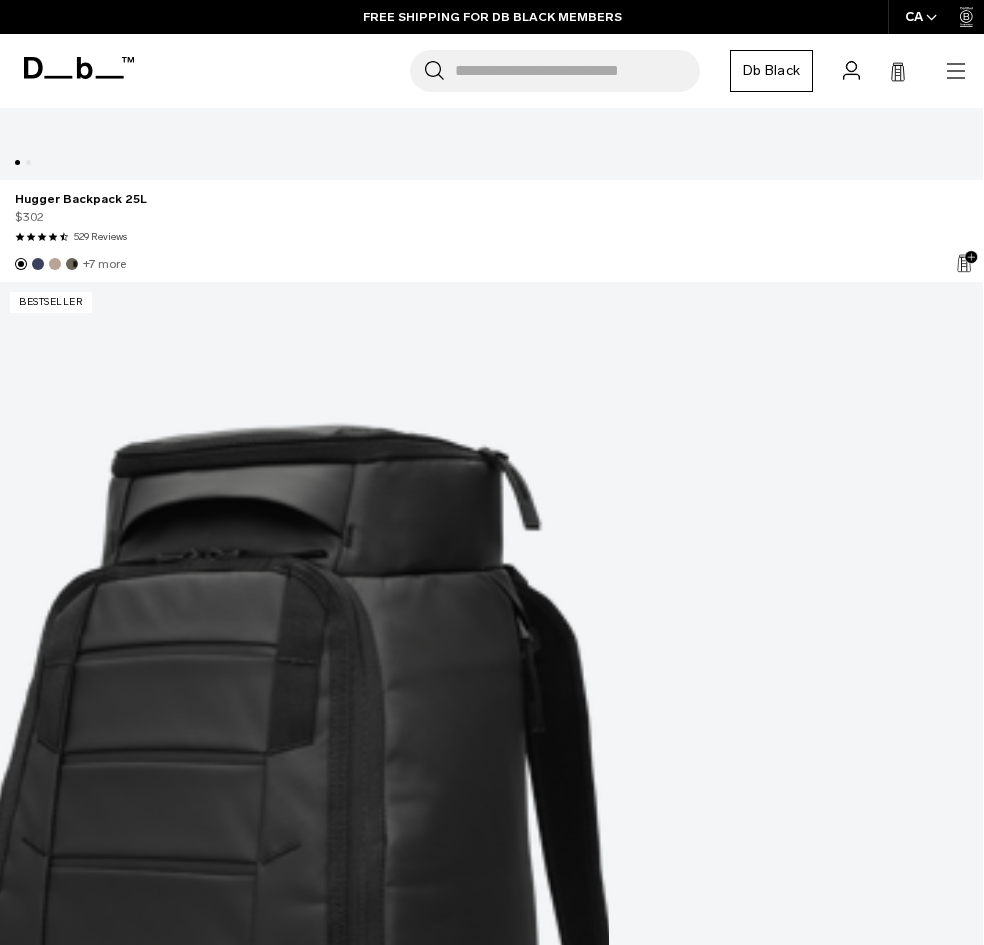 scroll, scrollTop: 2088, scrollLeft: 0, axis: vertical 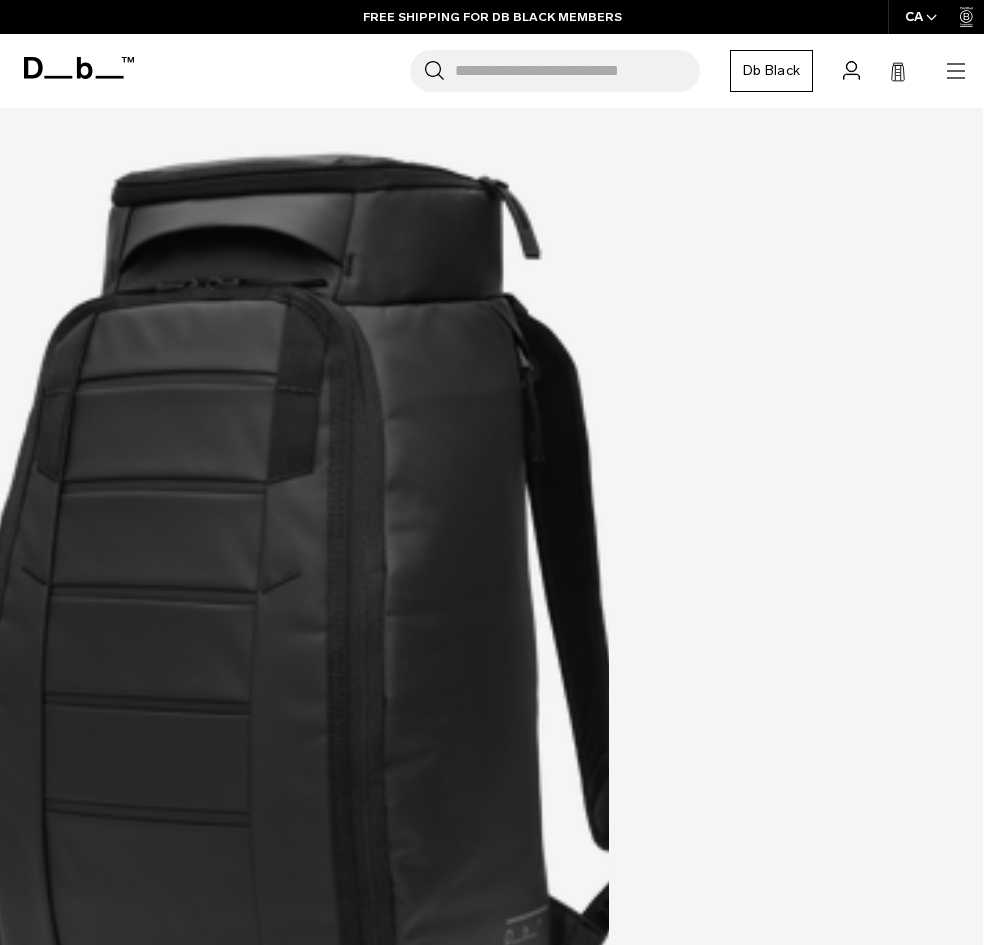 click at bounding box center (491, 5995) 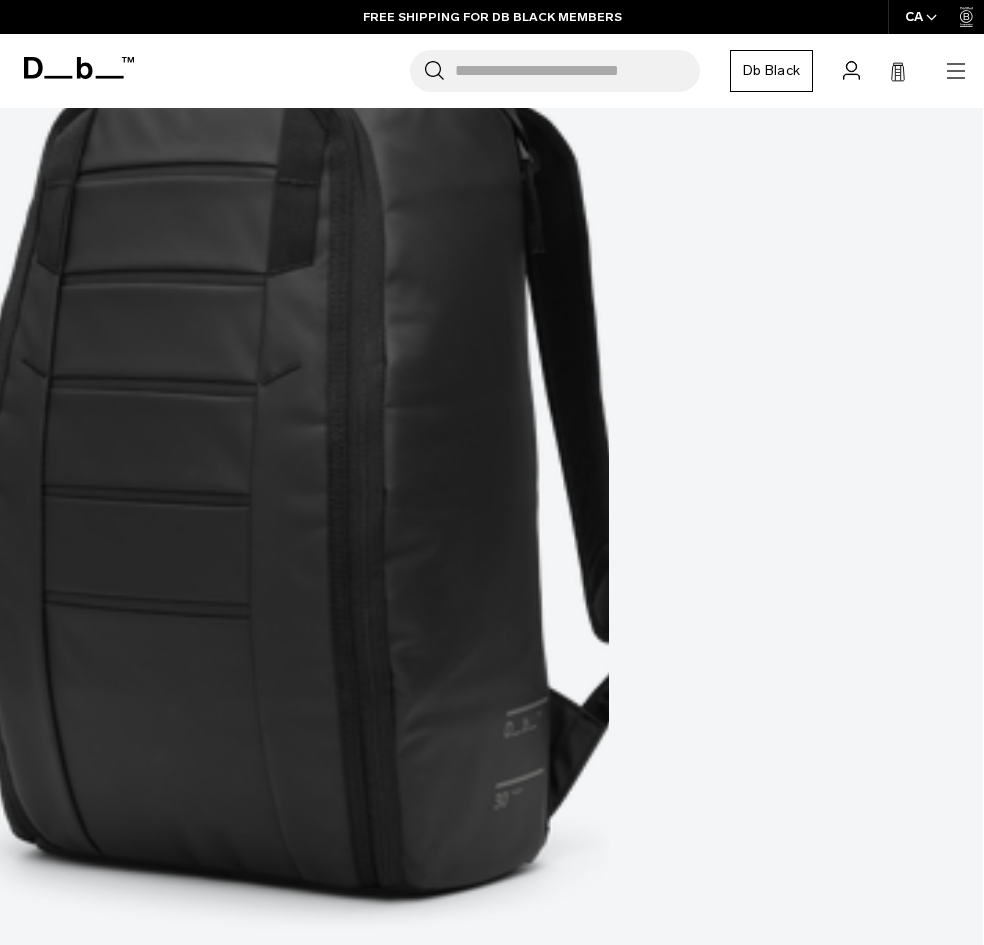 scroll, scrollTop: 1880, scrollLeft: 0, axis: vertical 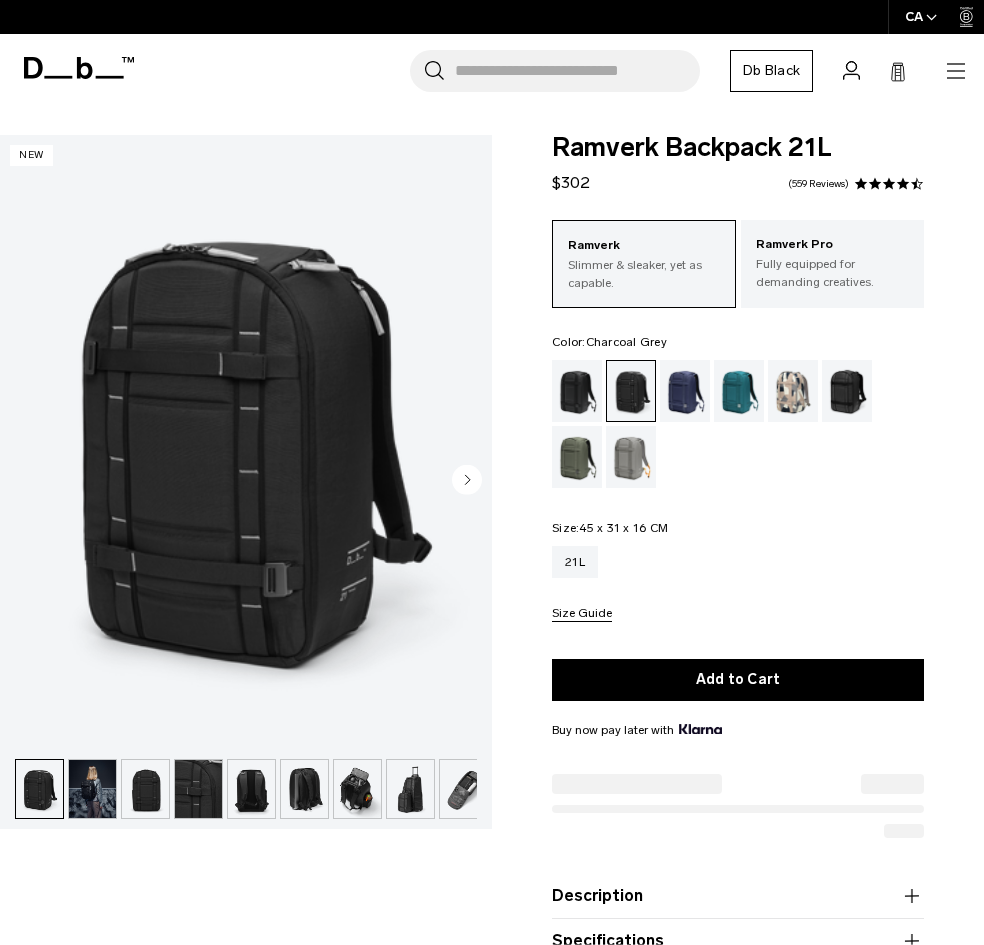 click 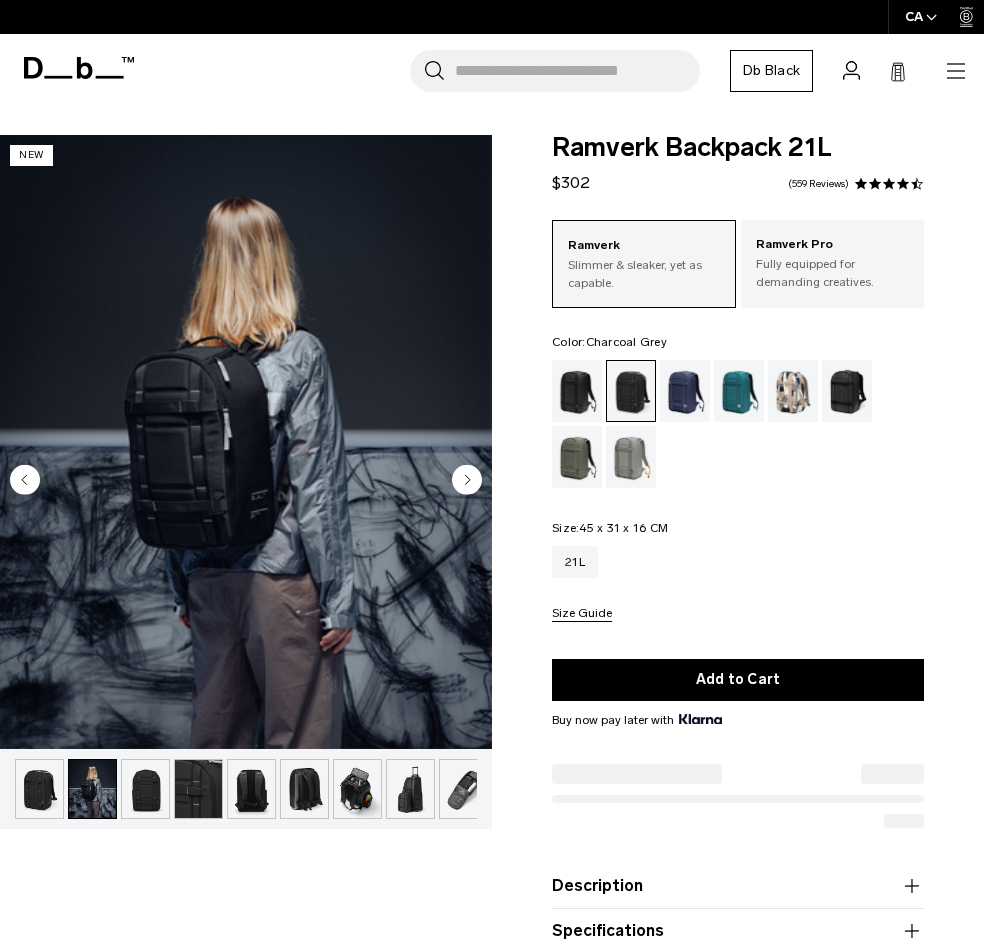 scroll, scrollTop: 0, scrollLeft: 0, axis: both 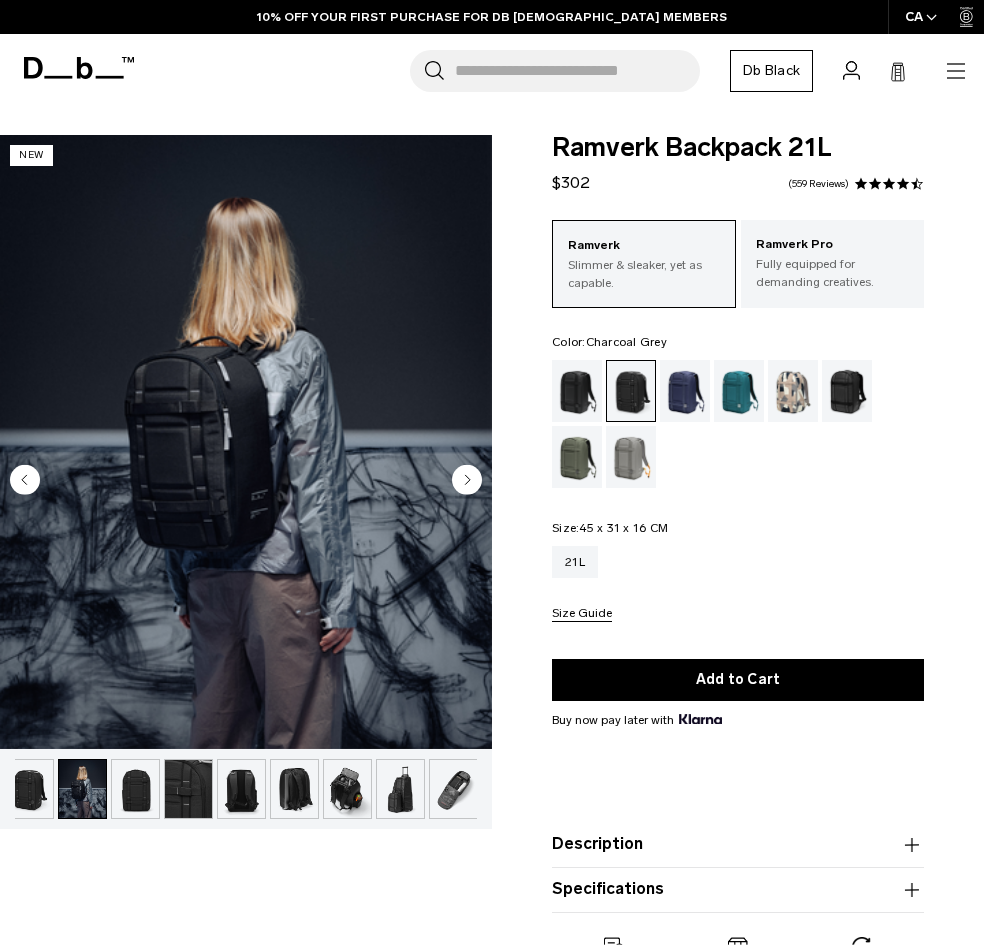 click 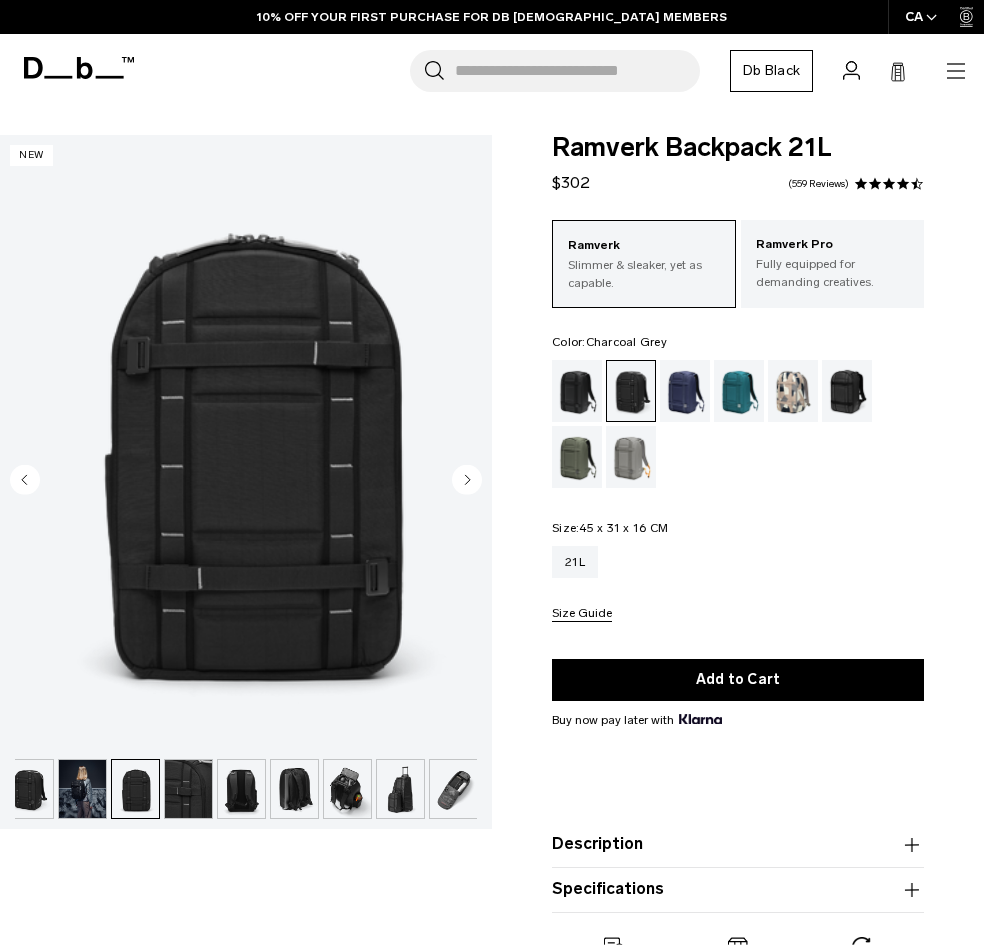 click 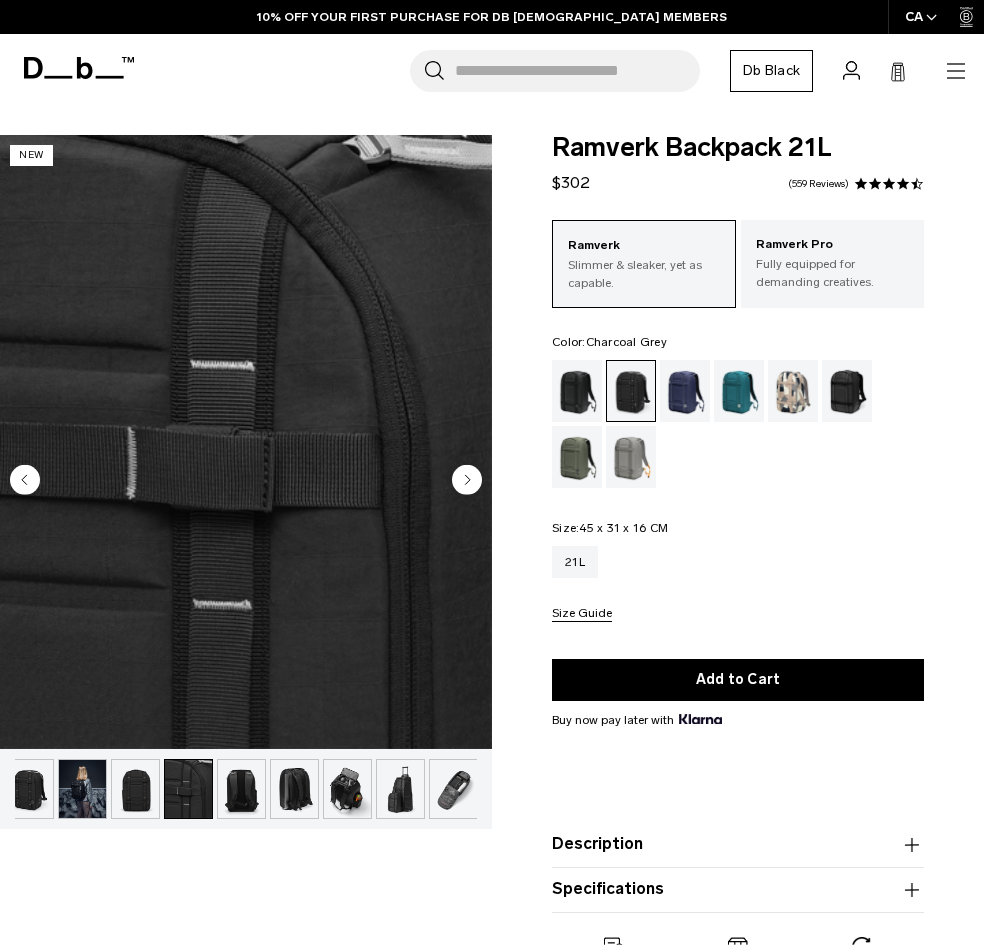 click 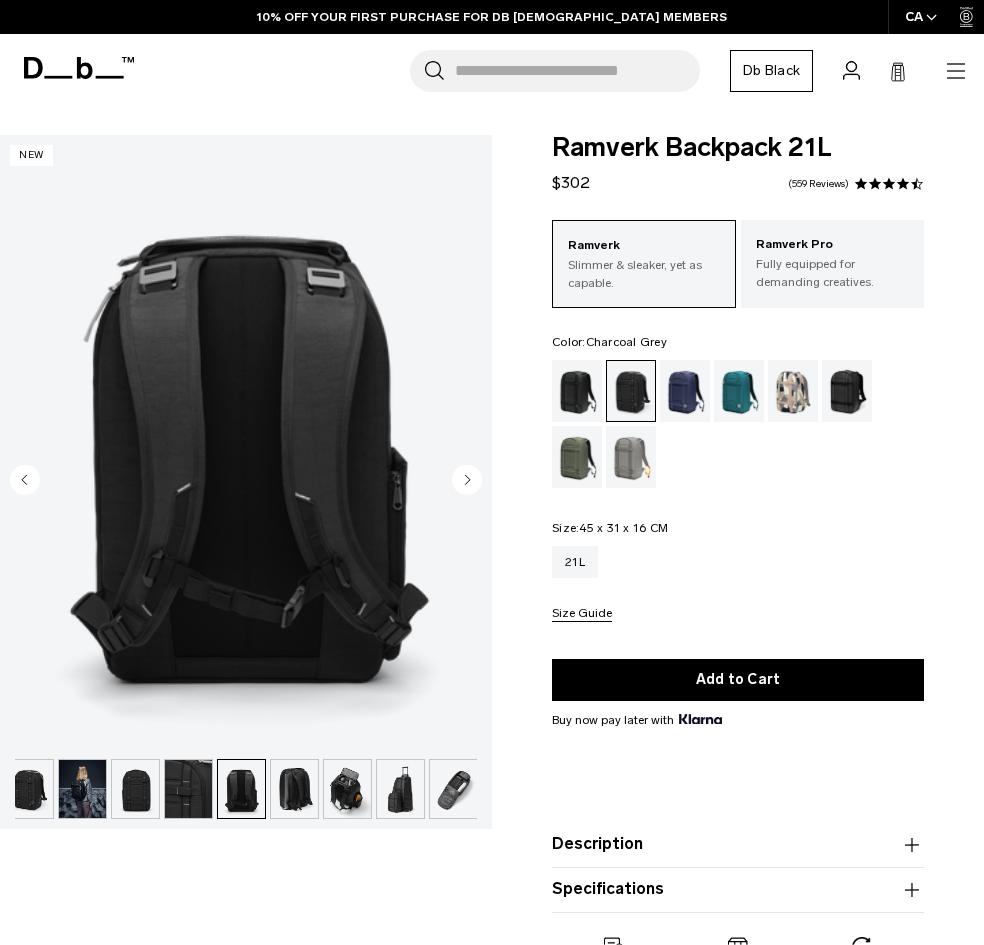 click 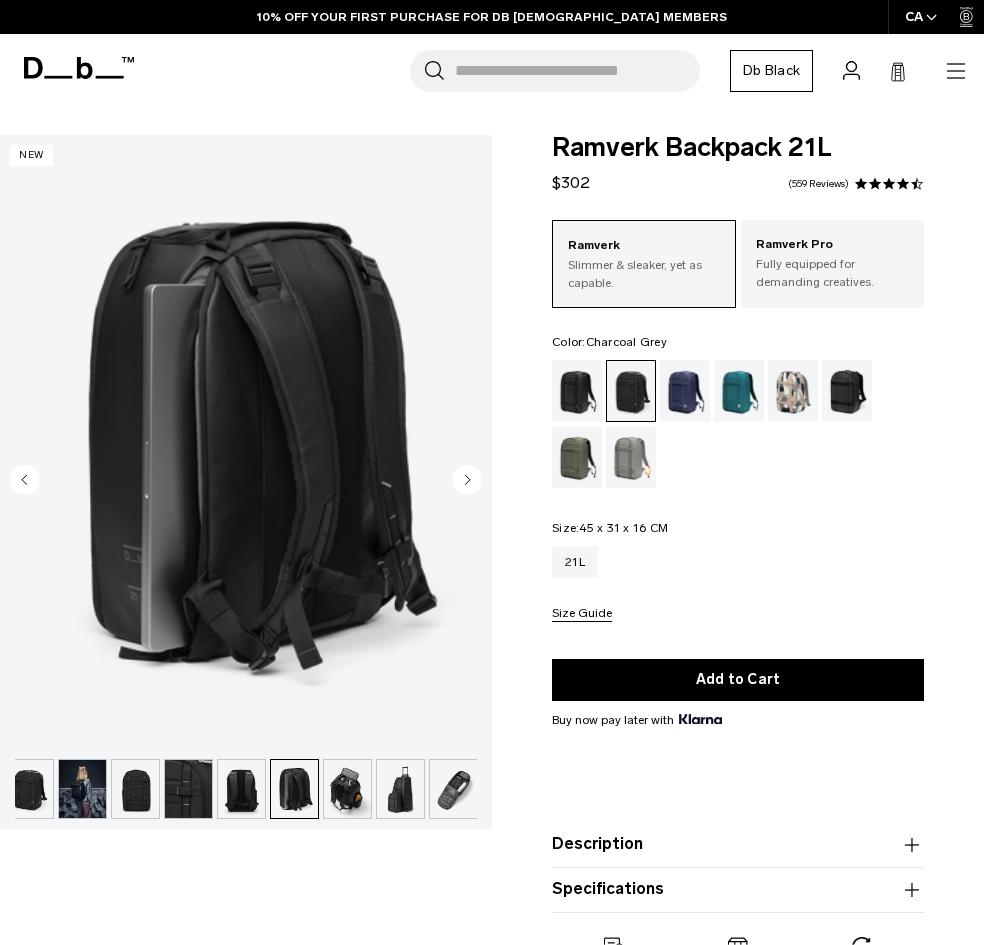 click 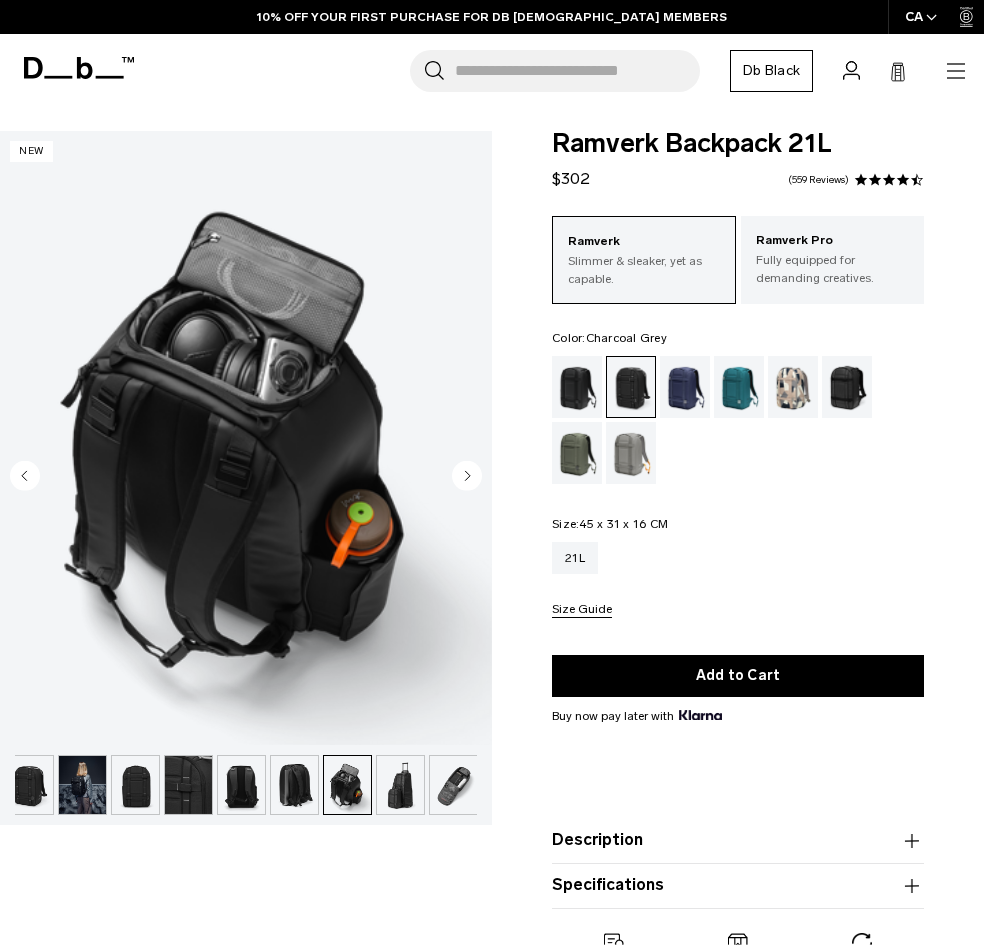 scroll, scrollTop: 8, scrollLeft: 0, axis: vertical 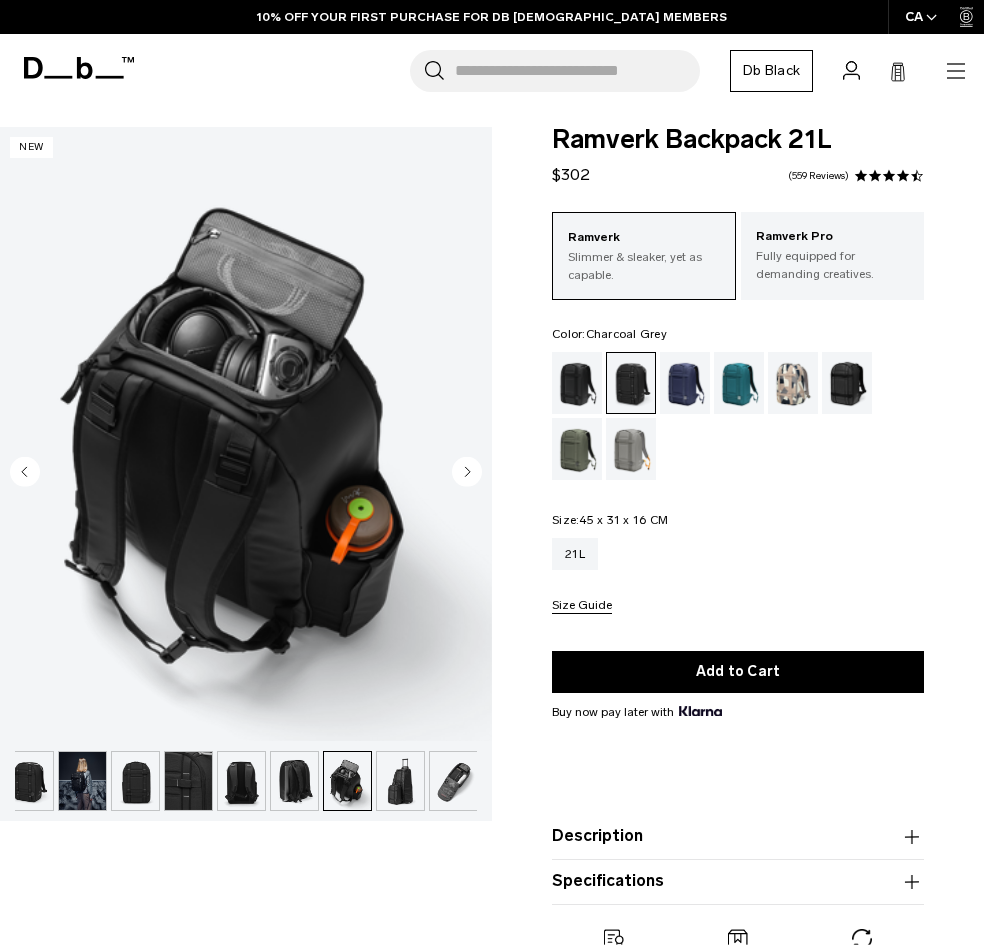 click 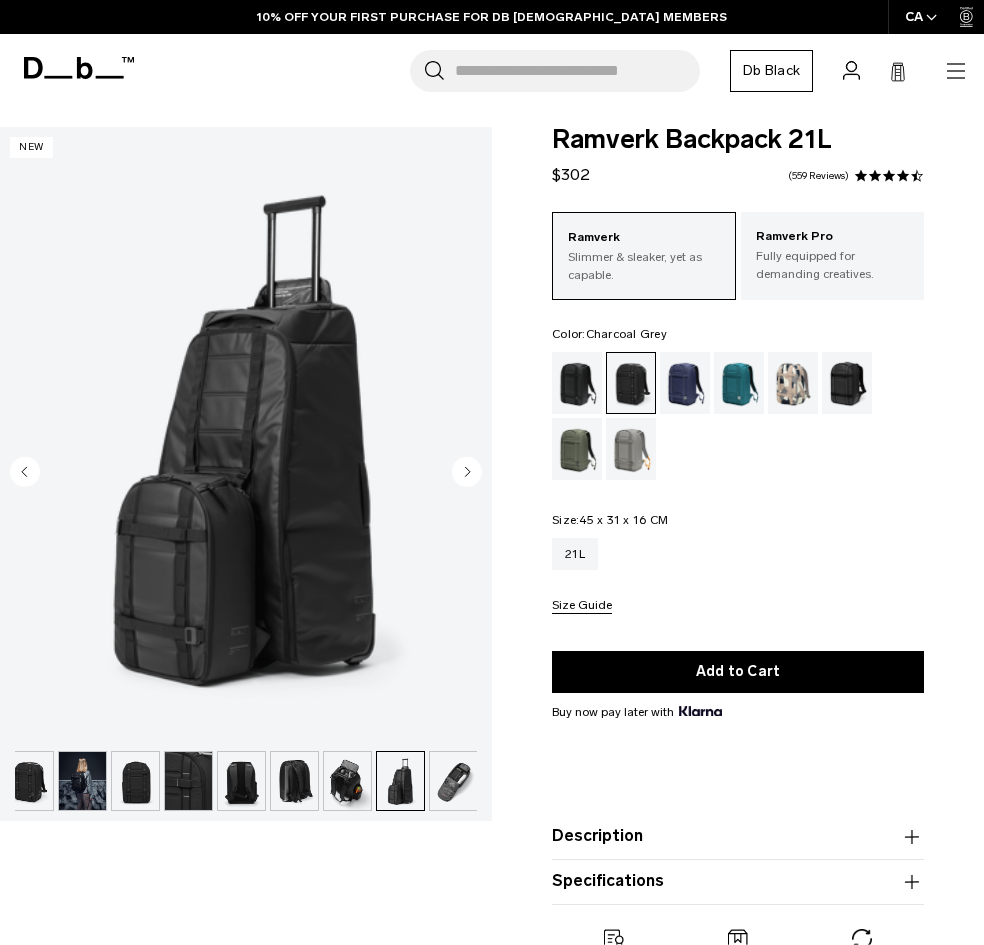 click 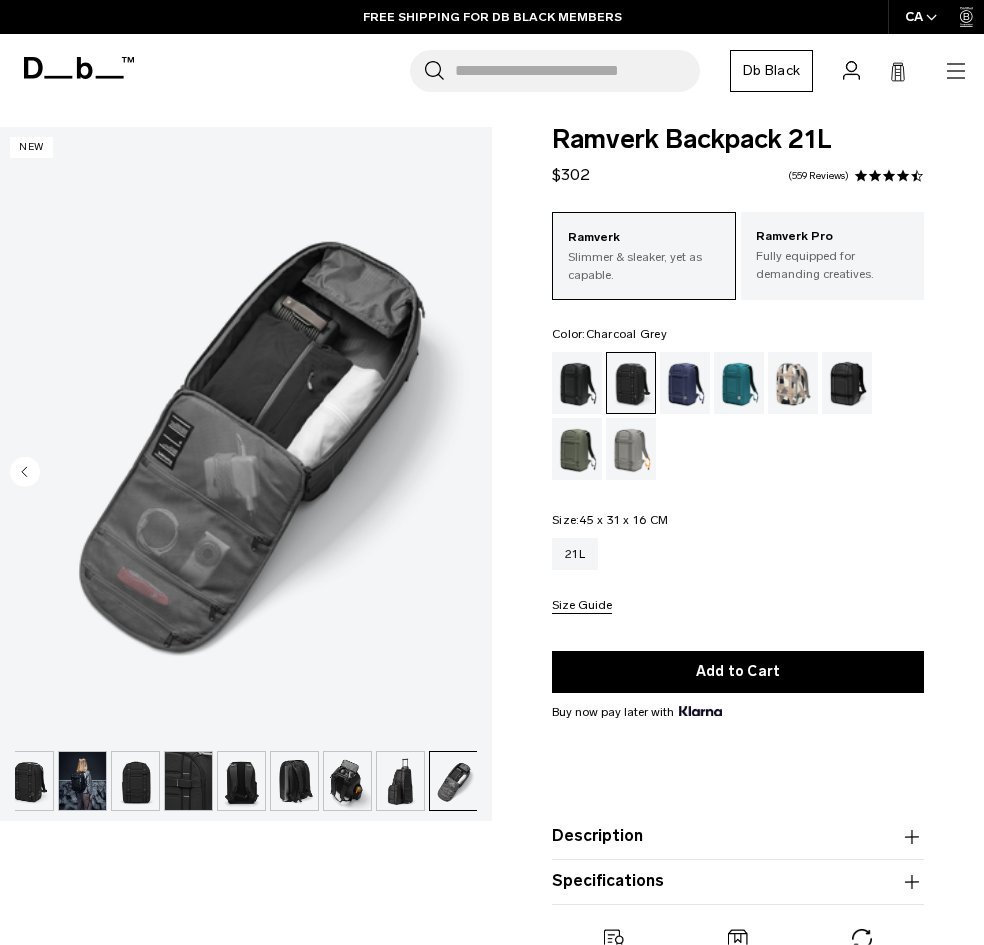 click at bounding box center [246, 434] 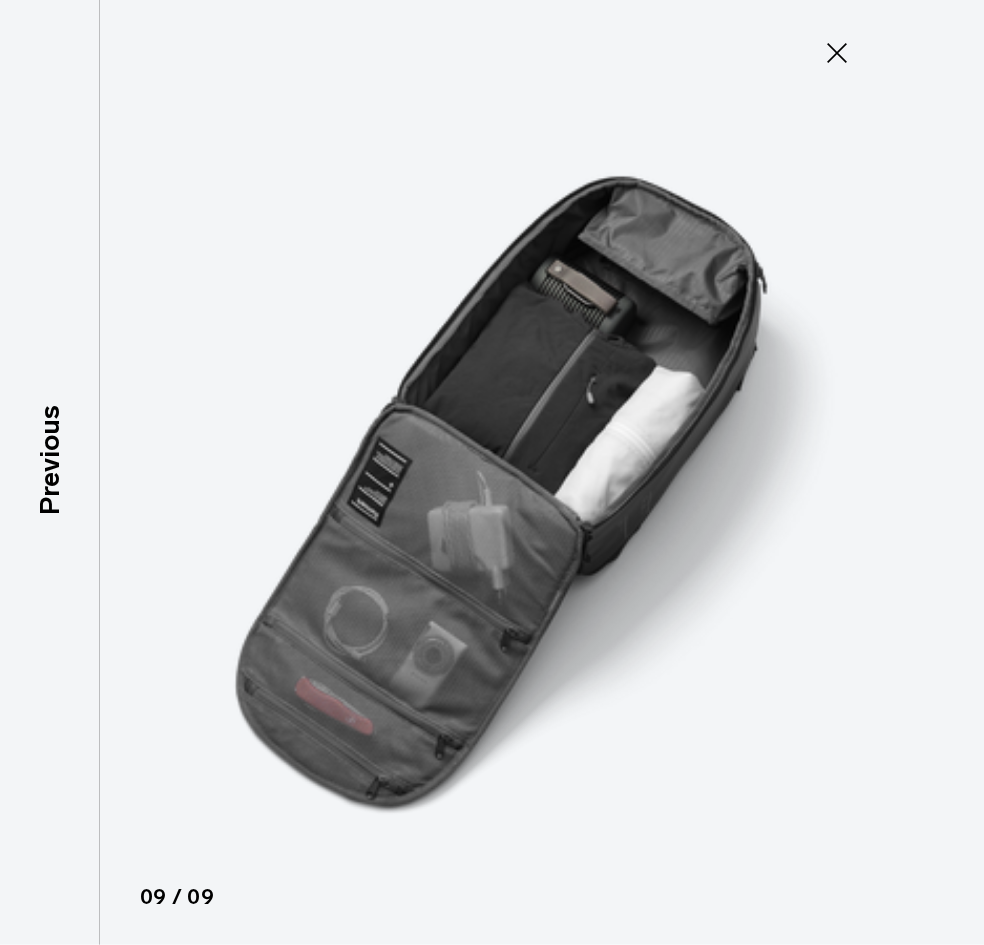 click at bounding box center (492, 472) 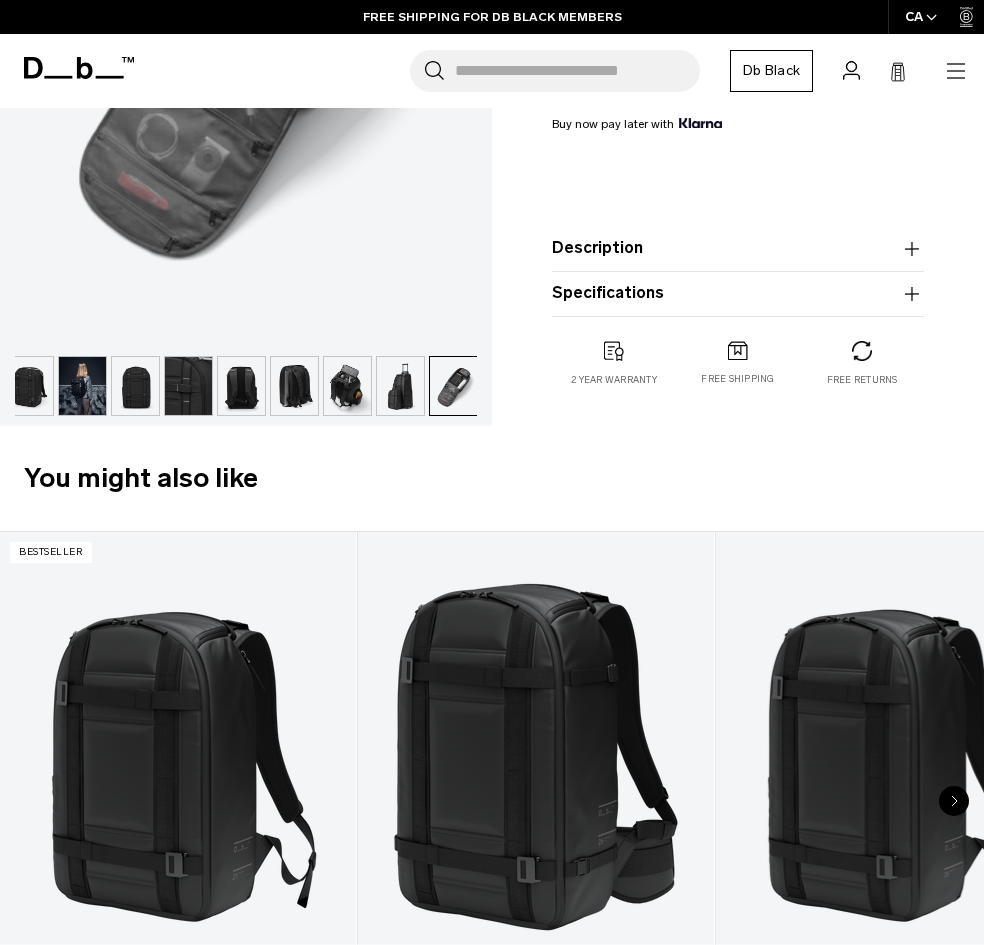 scroll, scrollTop: 644, scrollLeft: 0, axis: vertical 